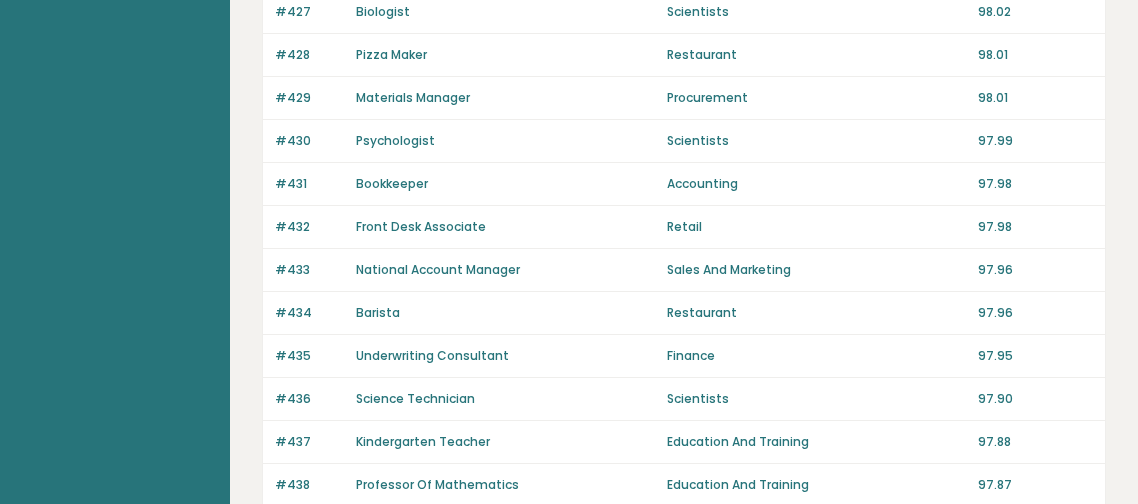 scroll, scrollTop: 1628, scrollLeft: 0, axis: vertical 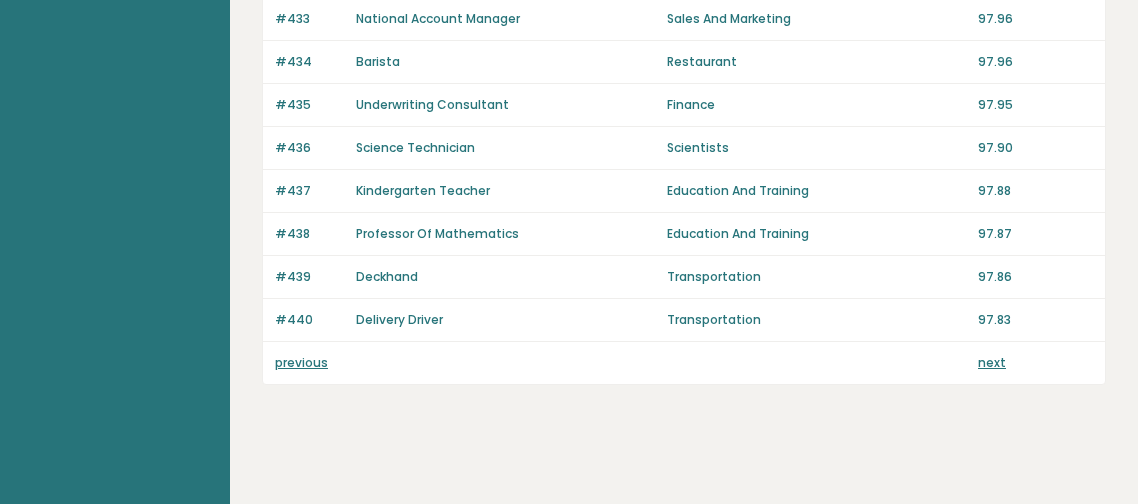 click on "next" at bounding box center (992, 362) 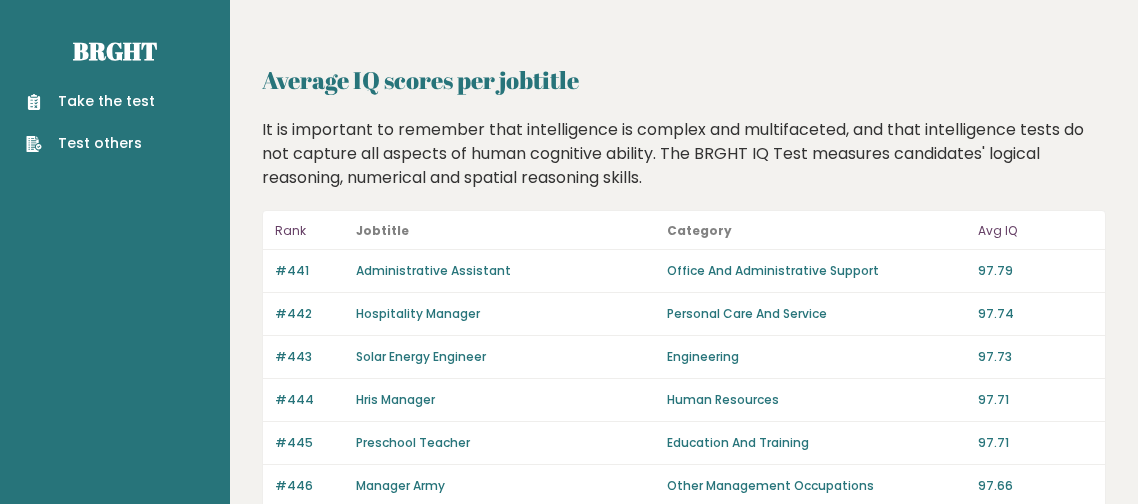 scroll, scrollTop: 1628, scrollLeft: 0, axis: vertical 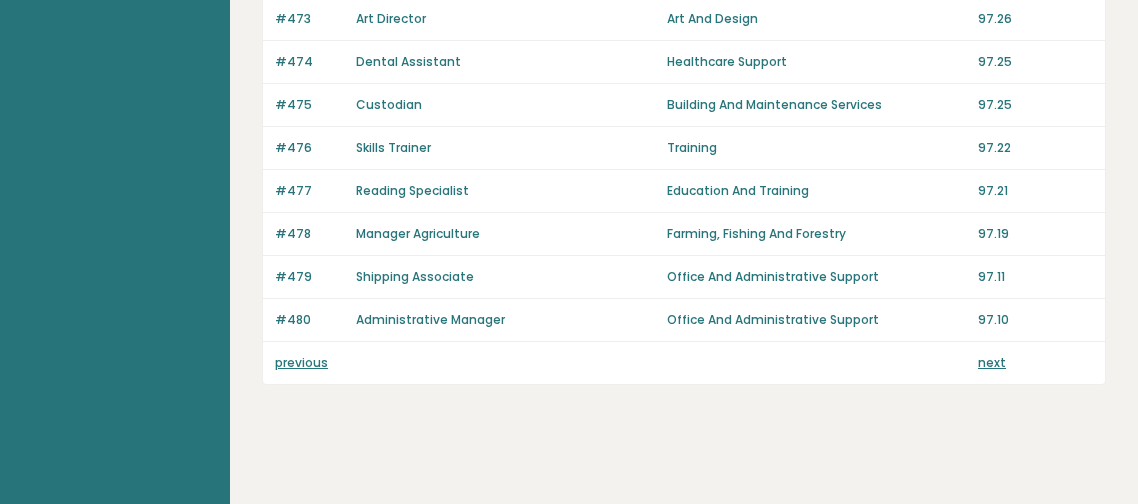 click on "next" at bounding box center [992, 362] 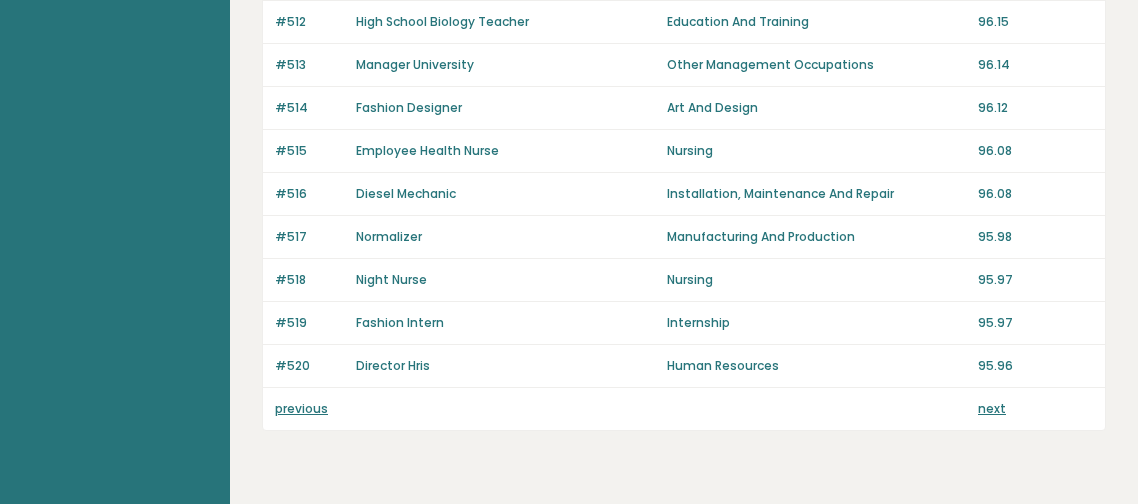 scroll, scrollTop: 1628, scrollLeft: 0, axis: vertical 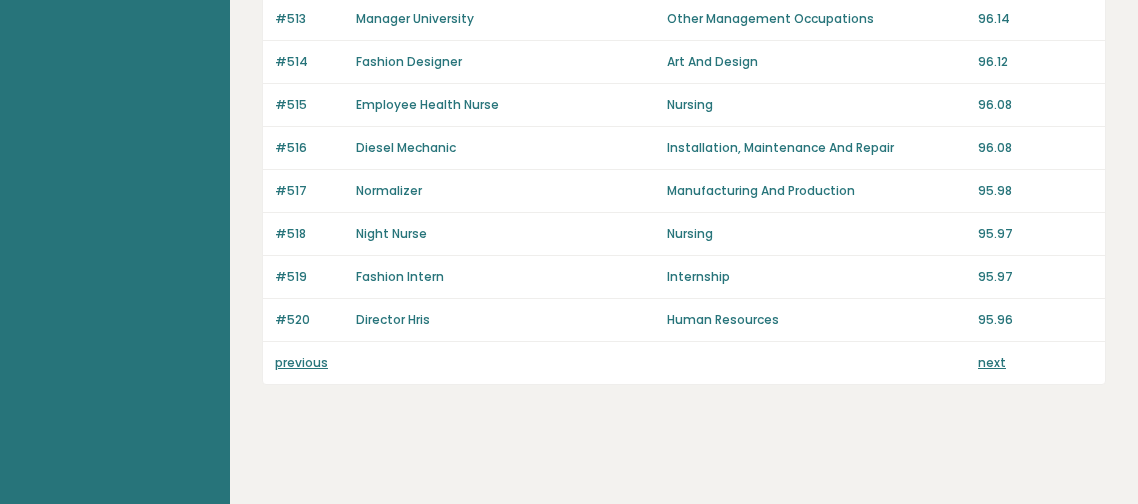 click on "previous
next" at bounding box center [684, 363] 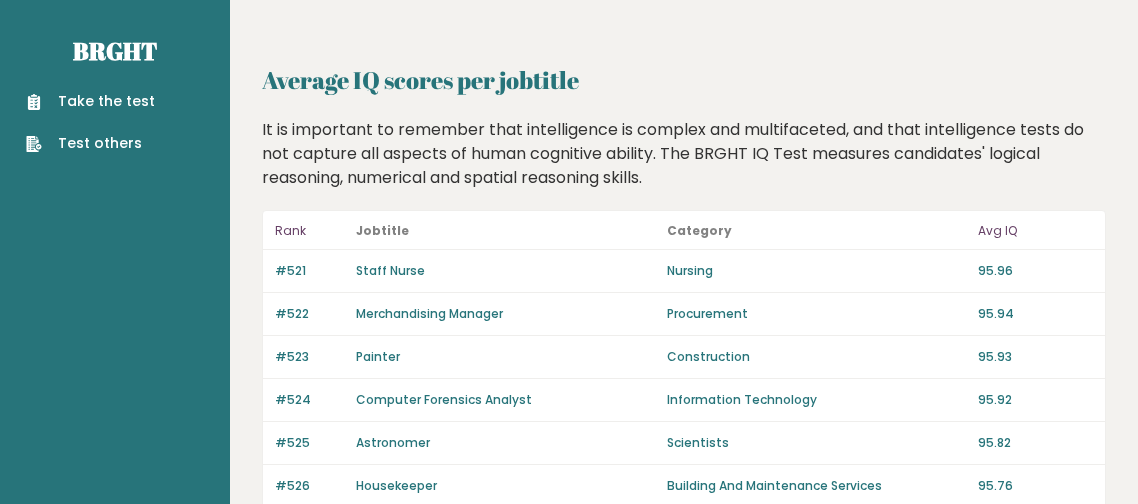 scroll, scrollTop: 1628, scrollLeft: 0, axis: vertical 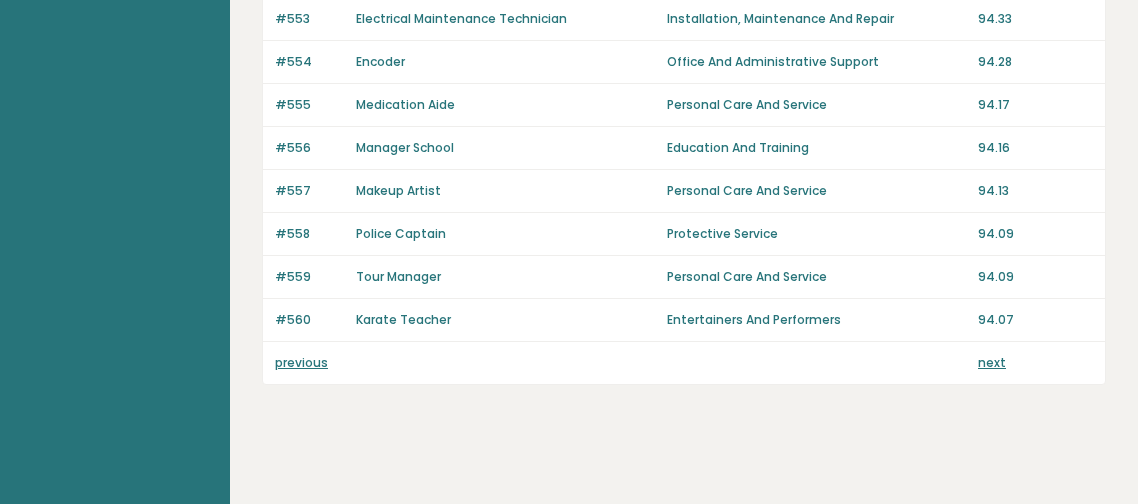 click on "next" at bounding box center [1035, 363] 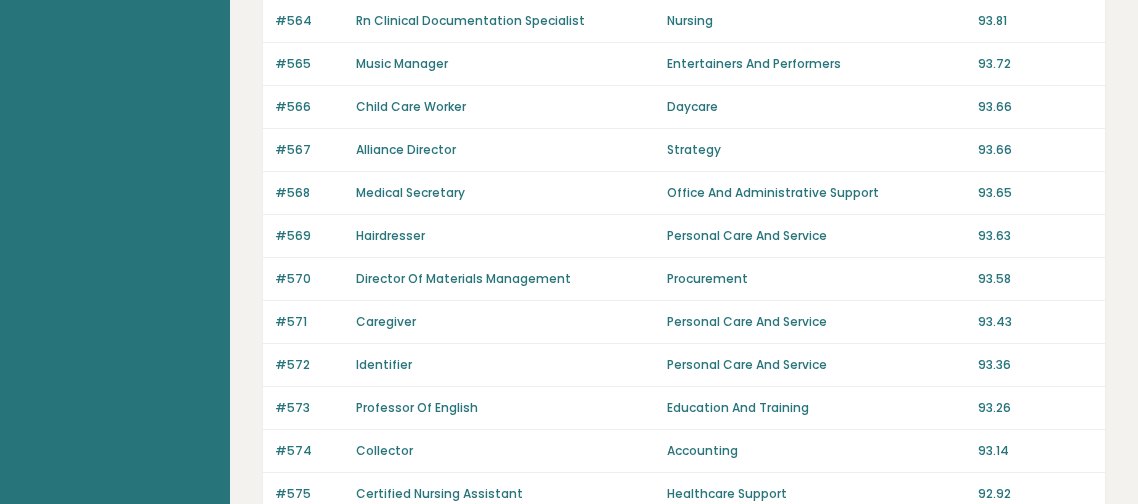 scroll, scrollTop: 377, scrollLeft: 0, axis: vertical 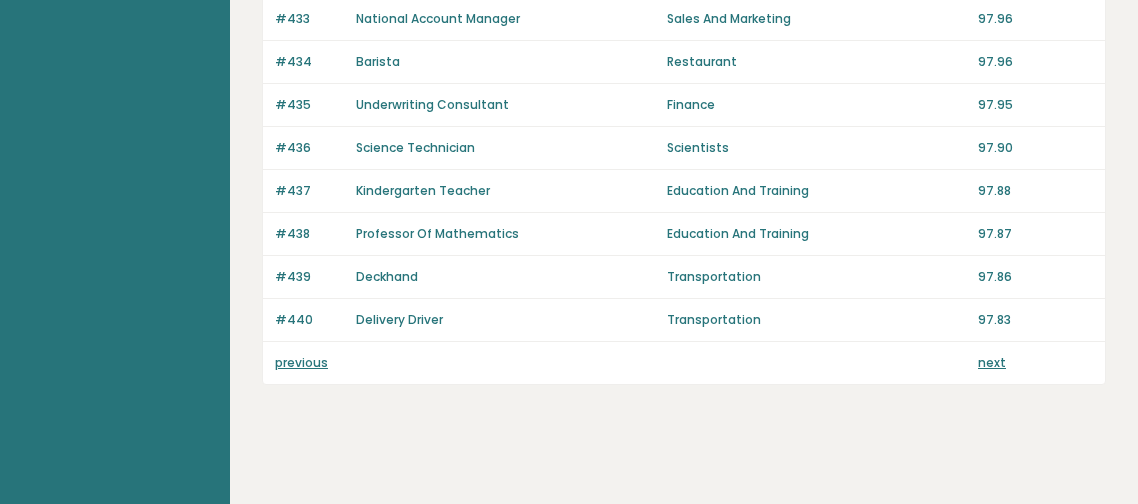 click on "previous" at bounding box center (301, 362) 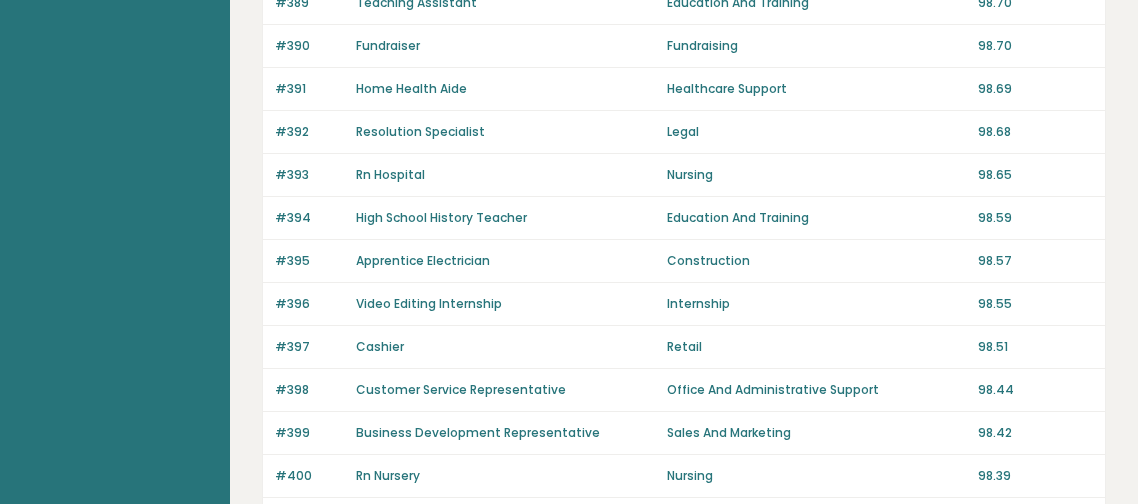 scroll, scrollTop: 1628, scrollLeft: 0, axis: vertical 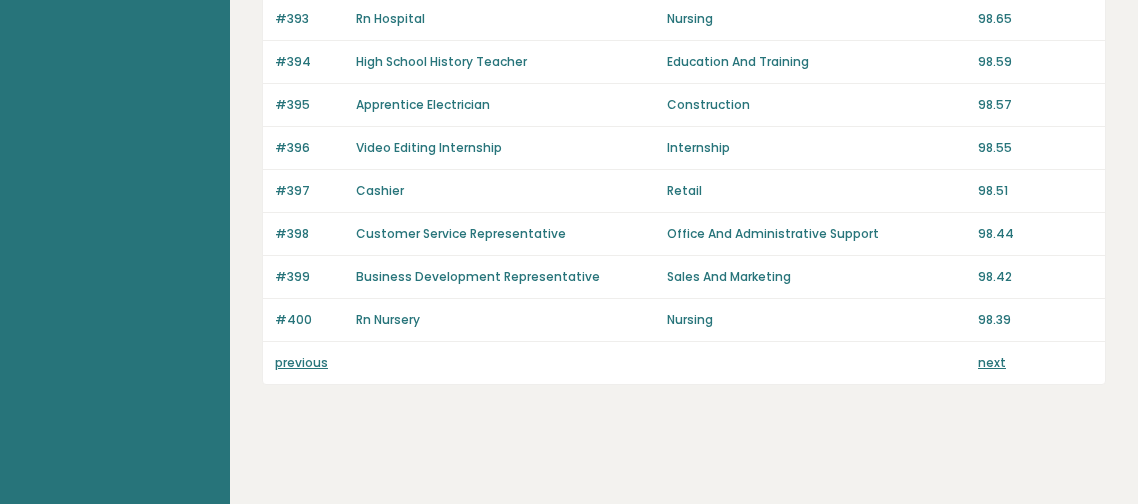 click on "previous" at bounding box center (301, 362) 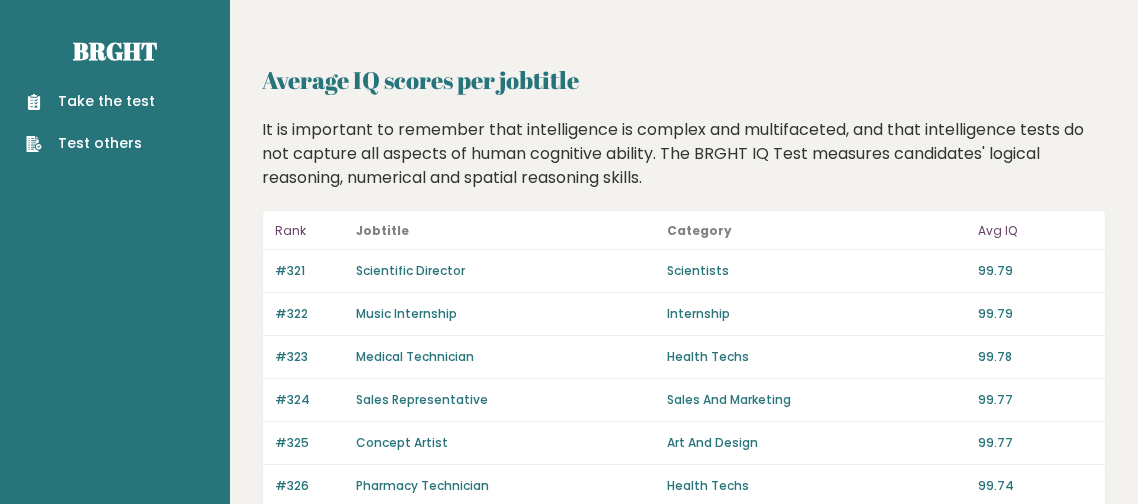 scroll, scrollTop: 0, scrollLeft: 0, axis: both 